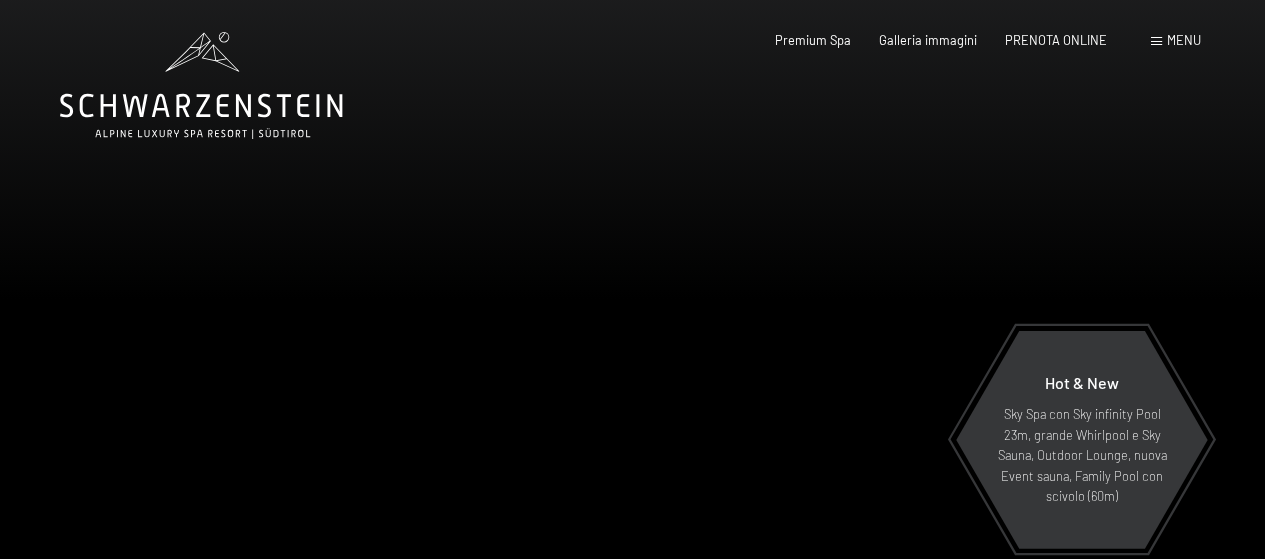 scroll, scrollTop: 0, scrollLeft: 0, axis: both 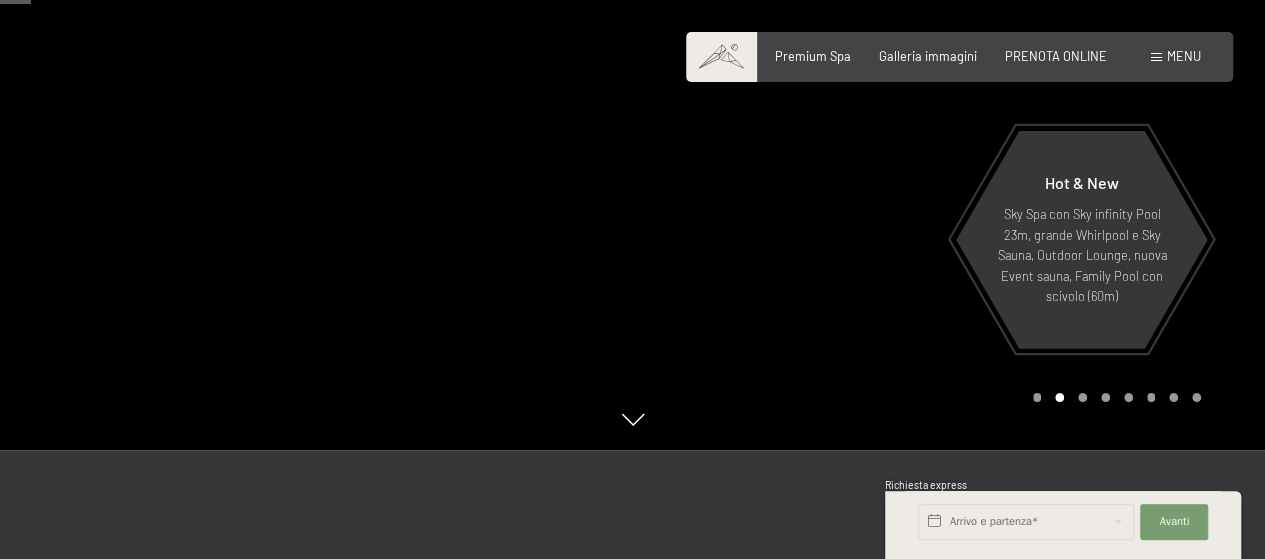 click at bounding box center [949, 125] 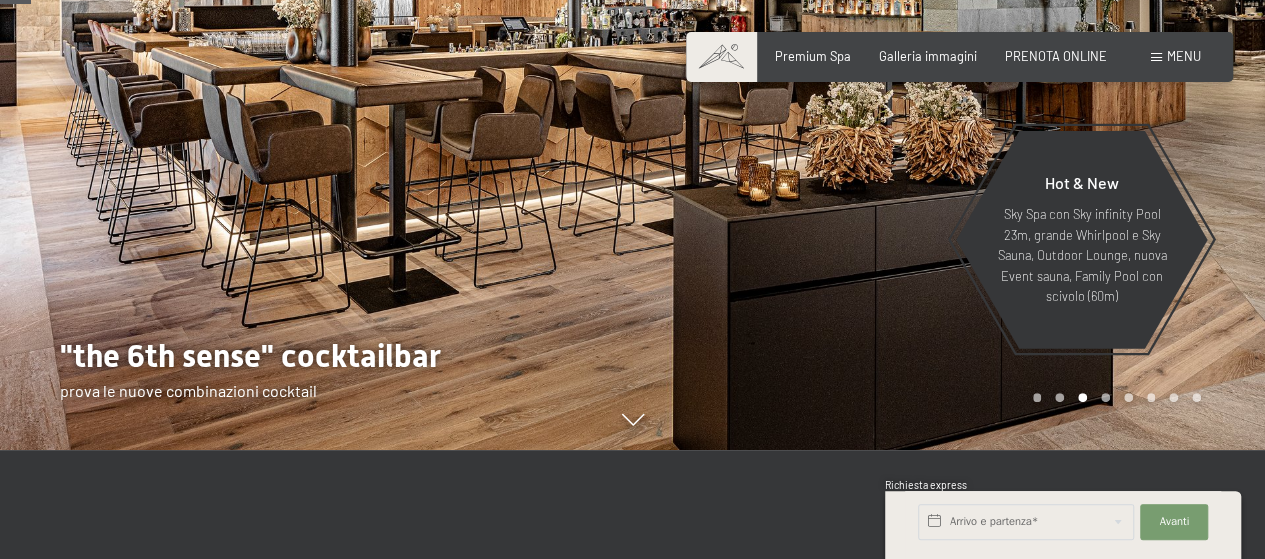 click at bounding box center (316, 125) 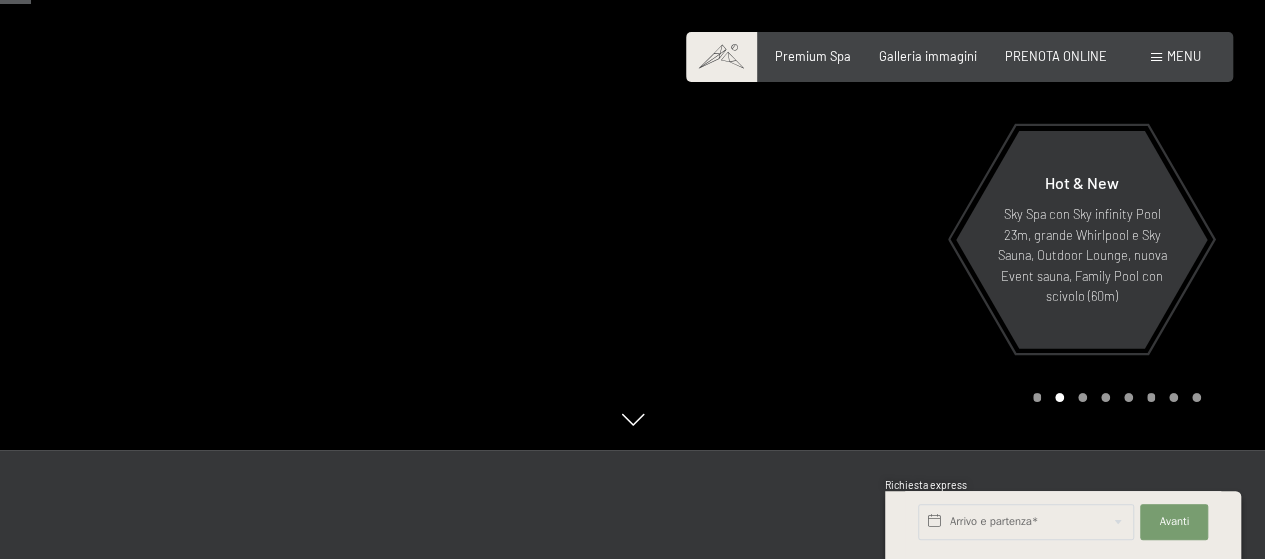click at bounding box center (316, 125) 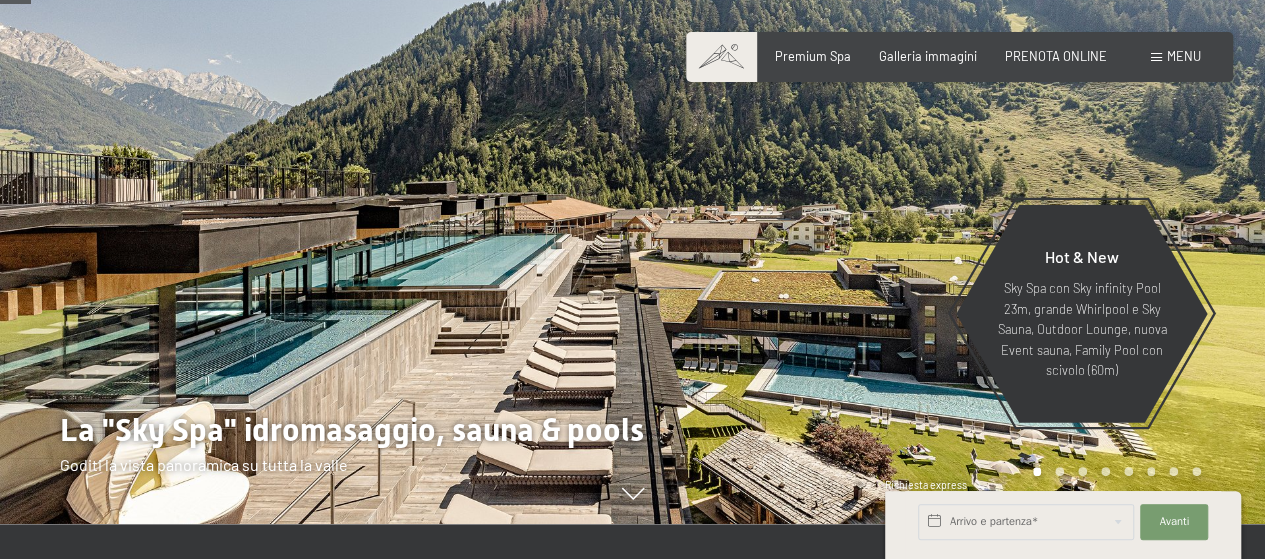 scroll, scrollTop: 100, scrollLeft: 0, axis: vertical 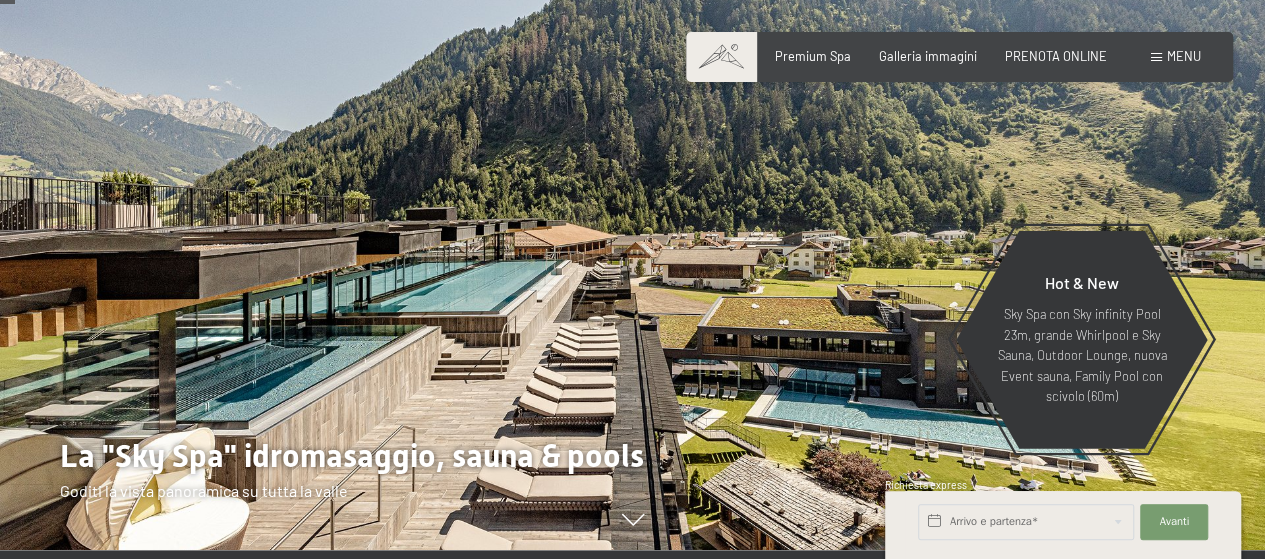 click on "Prenotazione           Richiesta                                     Premium Spa           Galleria immagini           PRENOTA ONLINE           Menu                                                                    DE         IT         EN                Buoni             Immagini               Richiesta           Prenotazione                    DE         IT         EN                       Schwarzenstein           Novità allo Schwarzenstein         I padroni di casa         Premium spa         Cucina gourmet         Attività         Programma settimanale         Immagini             Family         GoGreen         Belvita         Immagini                     Alloggi & prezzi           Servizi inclusi         Camere & prezzi         Lista             Offerte         Lista             Prezzi per famiglie         Prezzi trattmenti         Premi ospiti fedeli         Richiesta         Prenotazione         Condizioni generali         Buoni         Idee regalo" at bounding box center [959, 57] 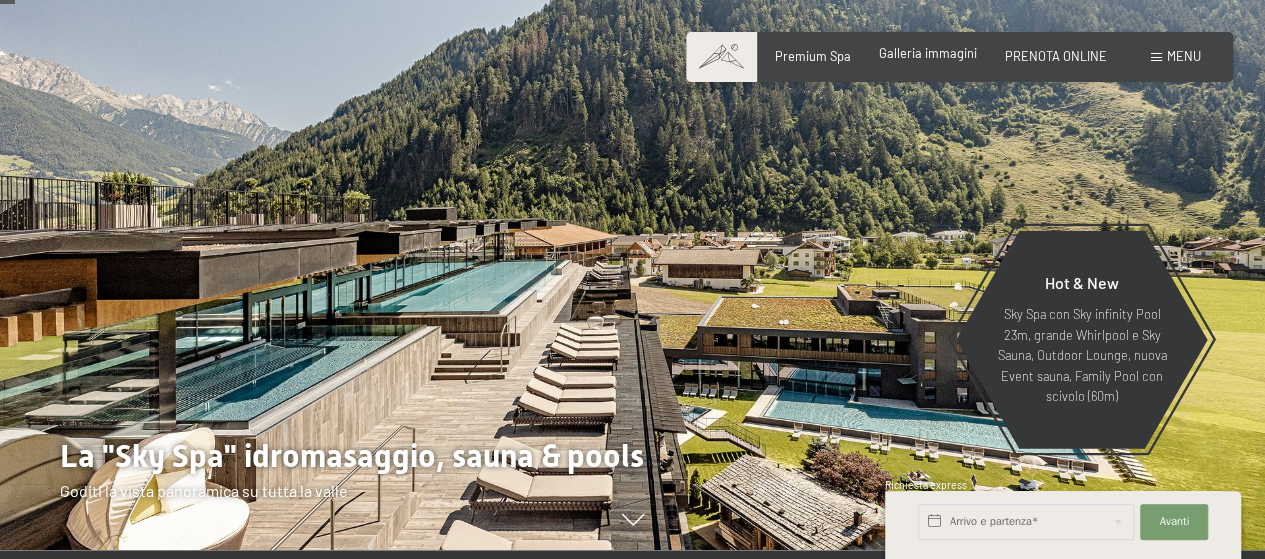 click on "Galleria immagini" at bounding box center [928, 53] 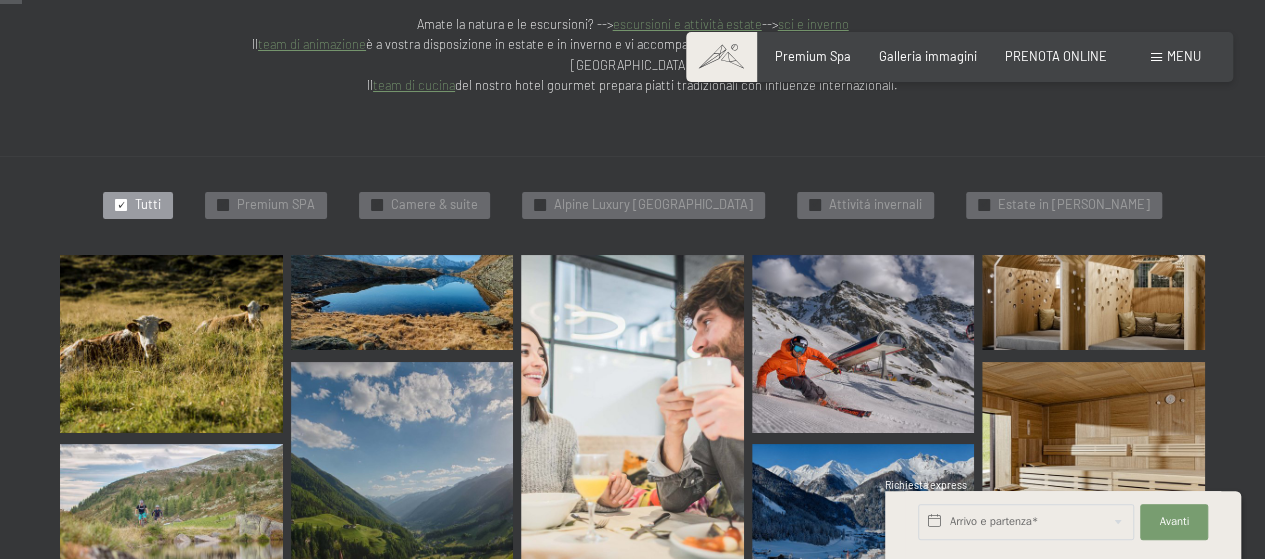 scroll, scrollTop: 500, scrollLeft: 0, axis: vertical 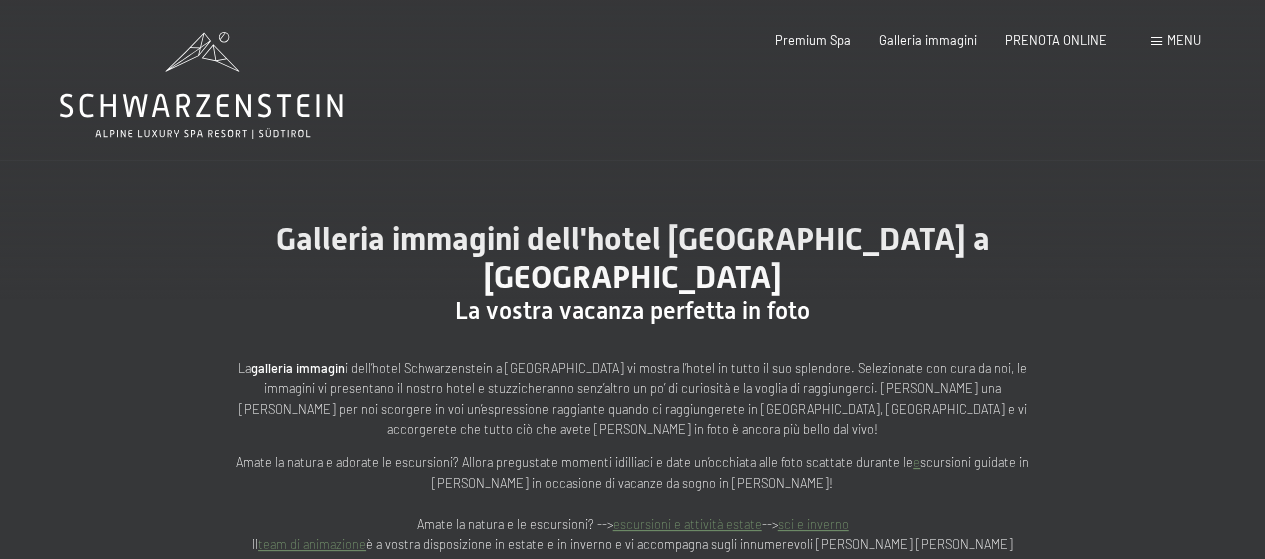 click on "Premium Spa           Galleria immagini           PRENOTA ONLINE" at bounding box center [926, 41] 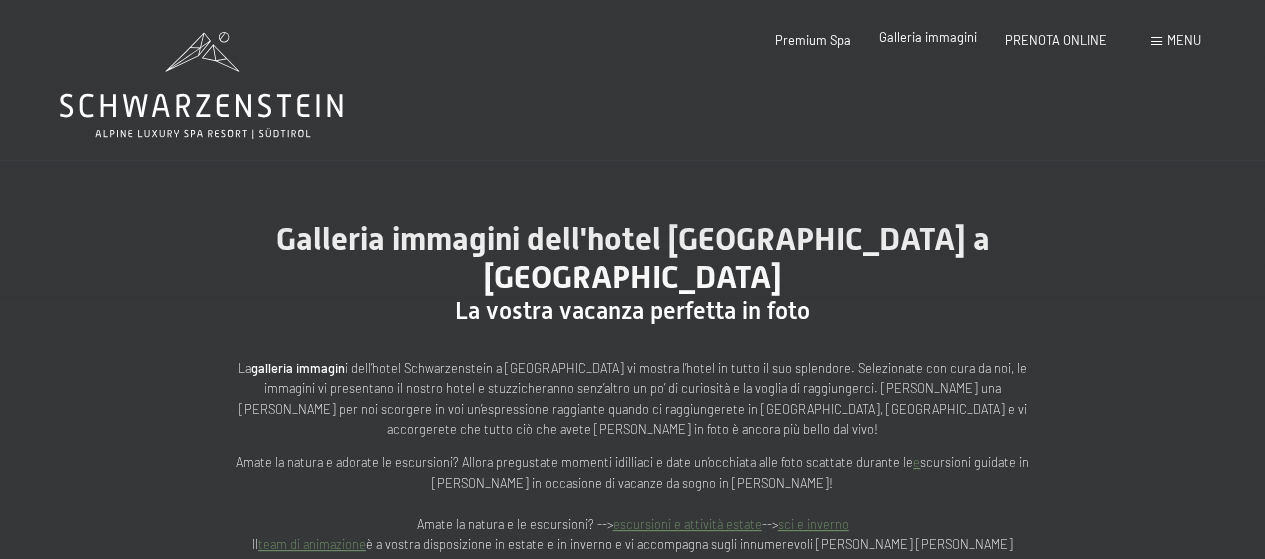 click on "Galleria immagini" at bounding box center (928, 37) 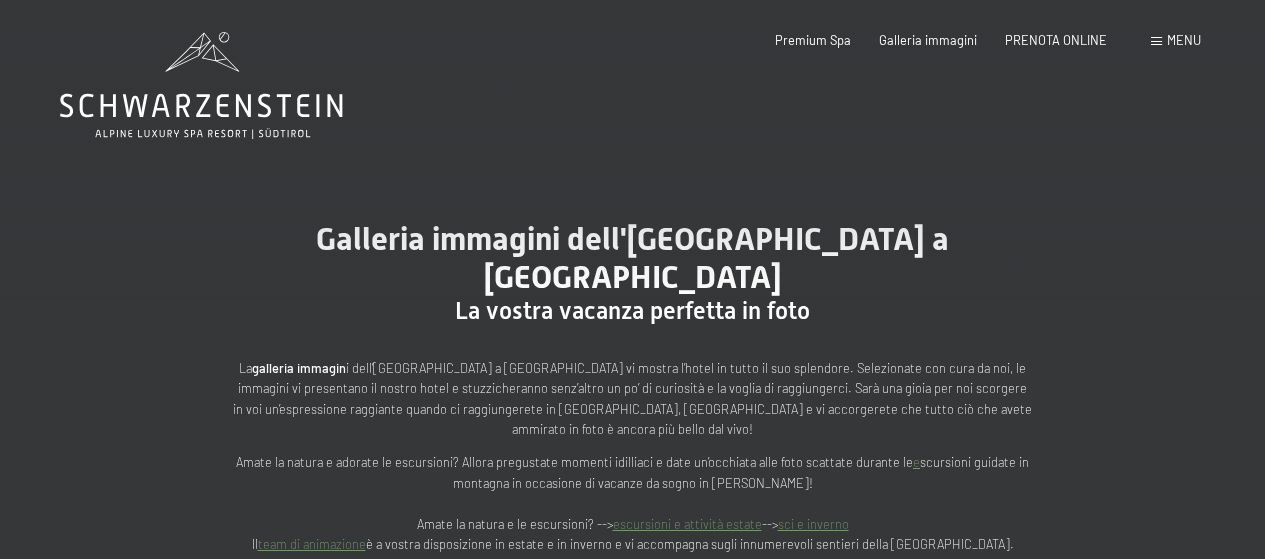 scroll, scrollTop: 0, scrollLeft: 0, axis: both 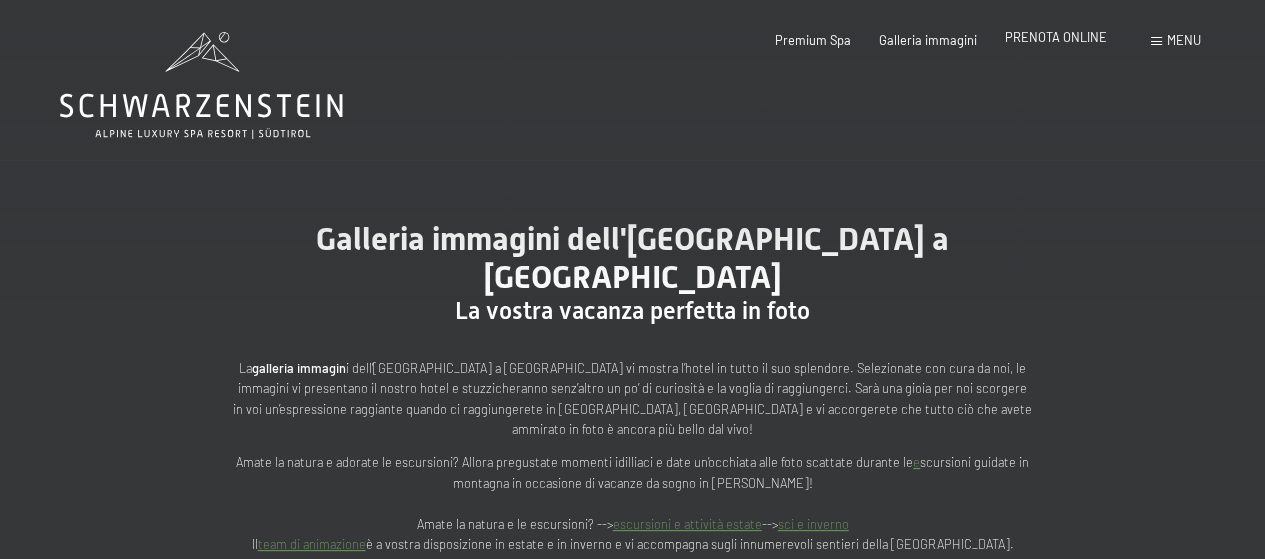 click on "PRENOTA ONLINE" at bounding box center [1056, 38] 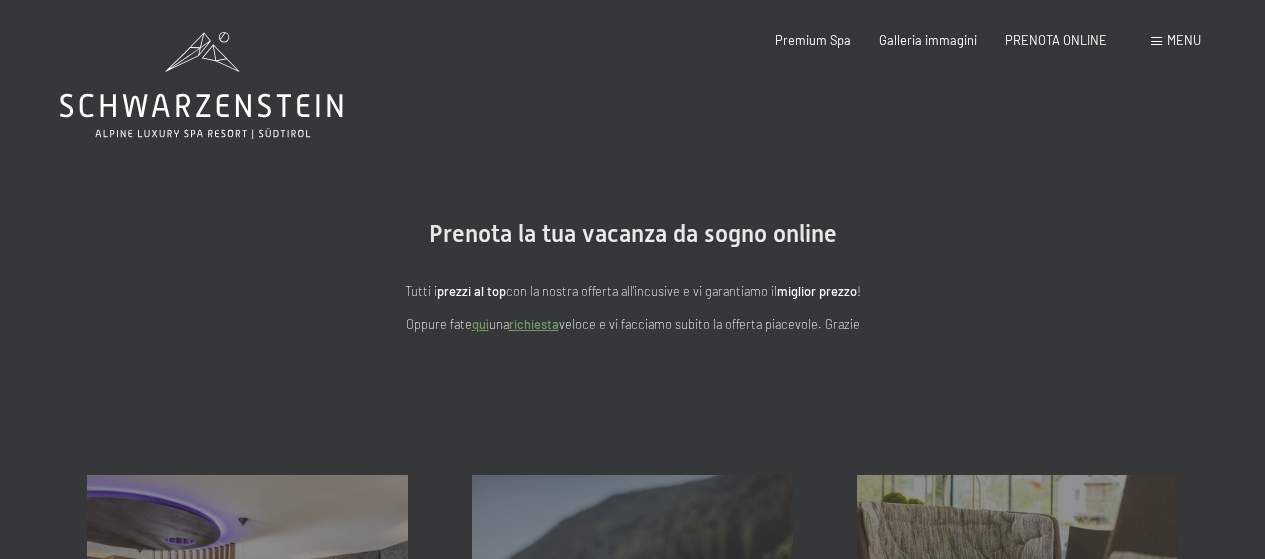 scroll, scrollTop: 100, scrollLeft: 0, axis: vertical 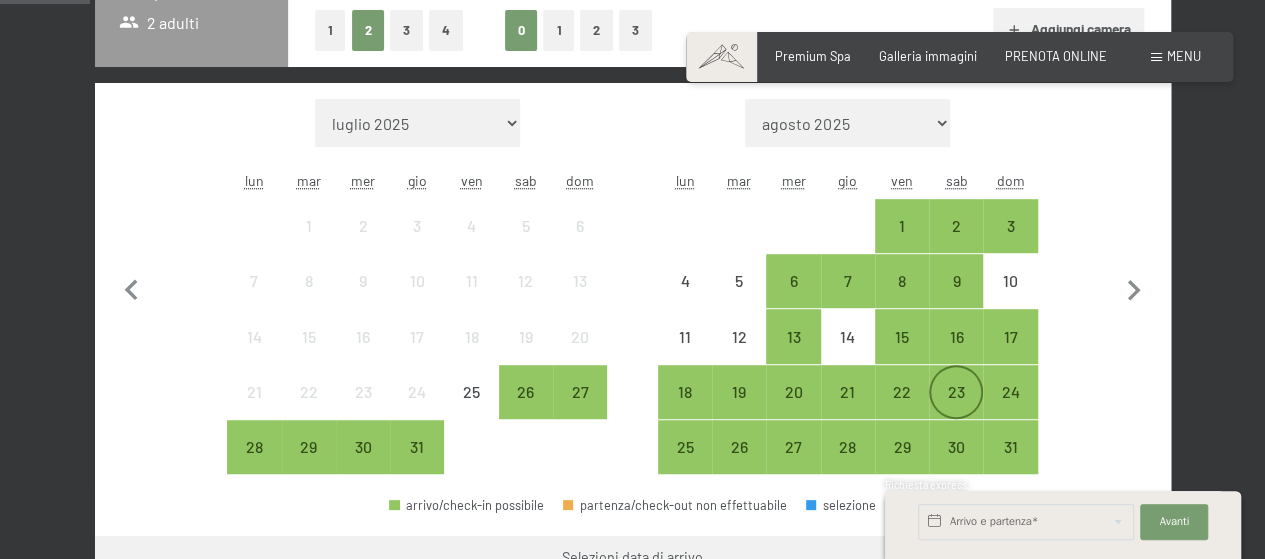 click on "23" at bounding box center (956, 392) 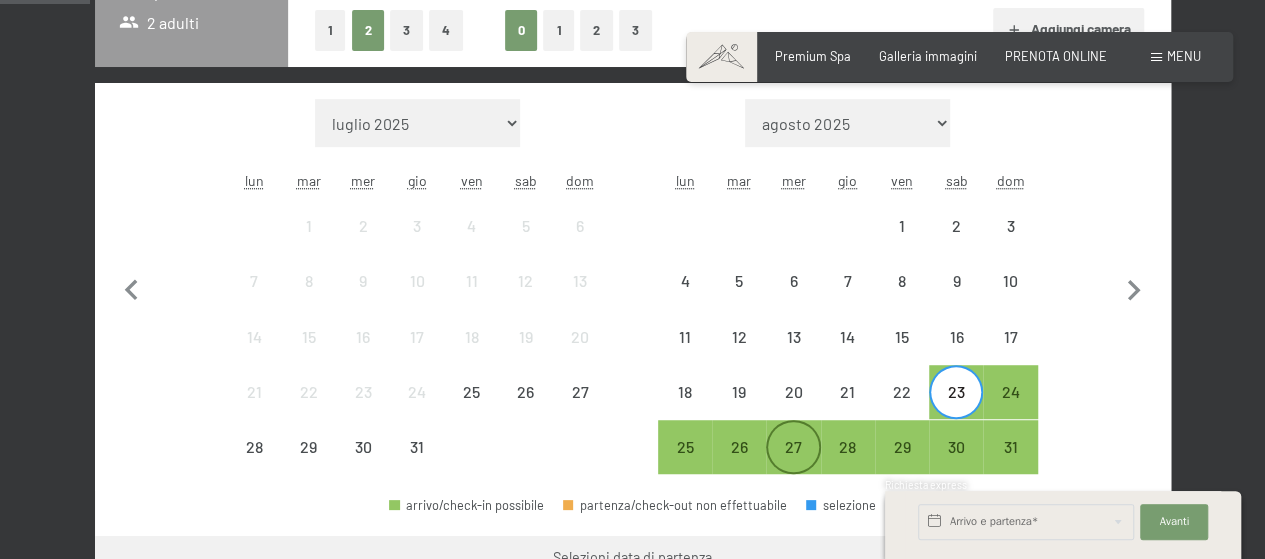 click on "27" at bounding box center (793, 464) 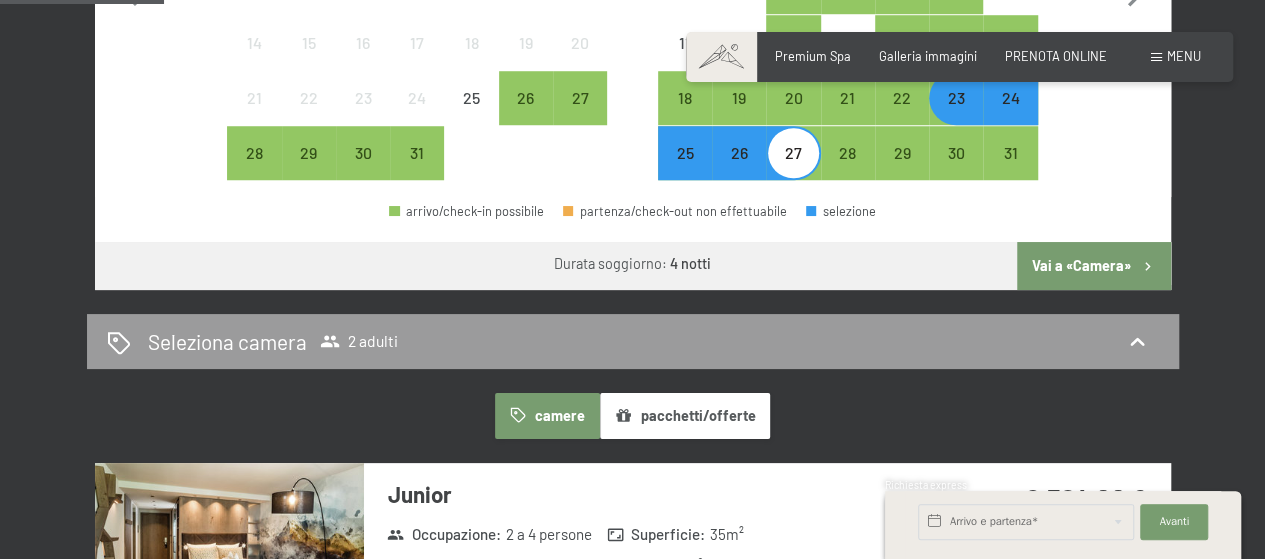 scroll, scrollTop: 800, scrollLeft: 0, axis: vertical 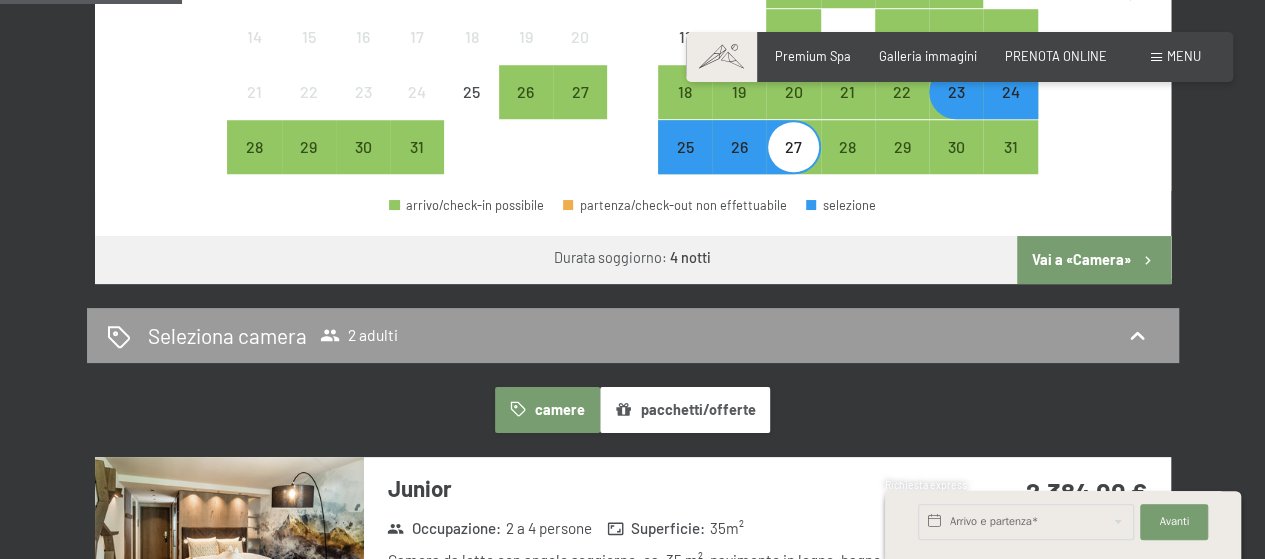 click on "Vai a «Camera»" at bounding box center (1093, 260) 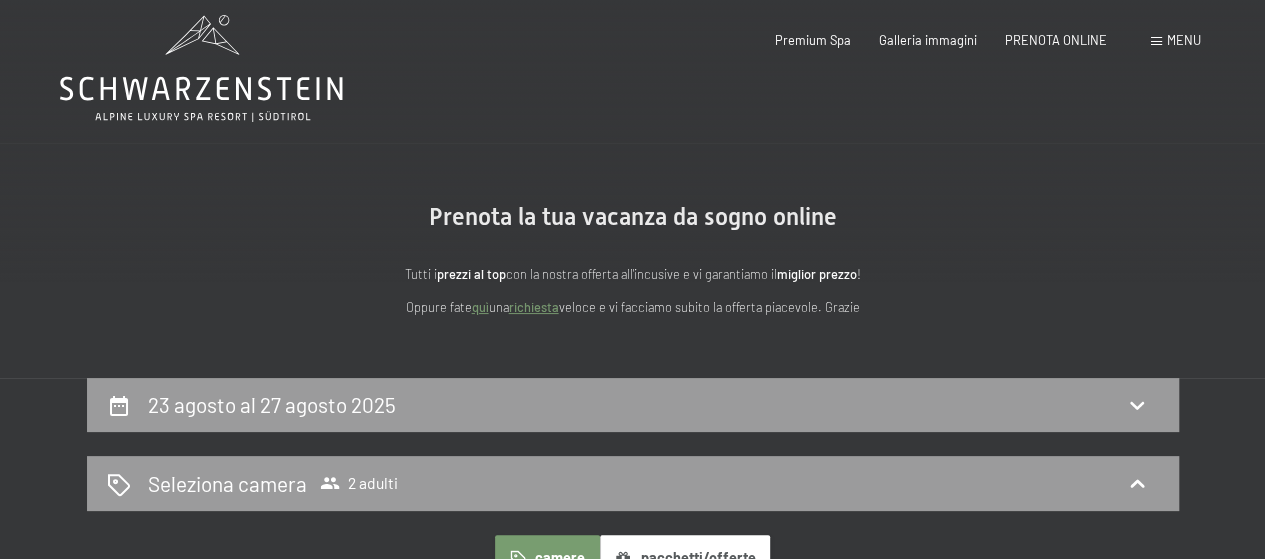 scroll, scrollTop: 0, scrollLeft: 0, axis: both 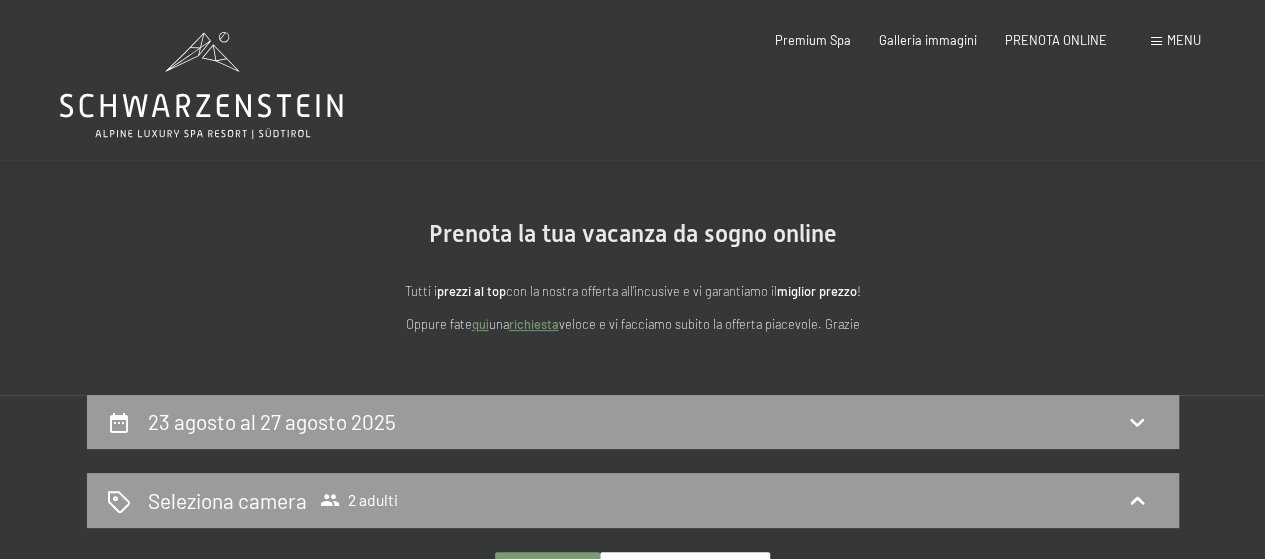 click on "Menu" at bounding box center [1184, 40] 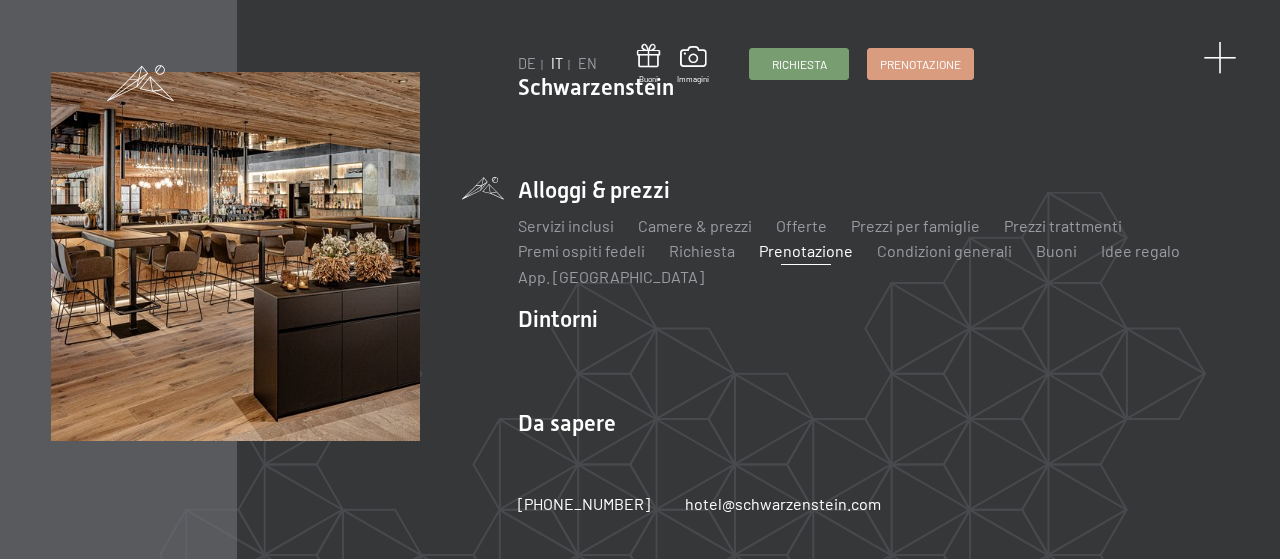 click at bounding box center [1219, 58] 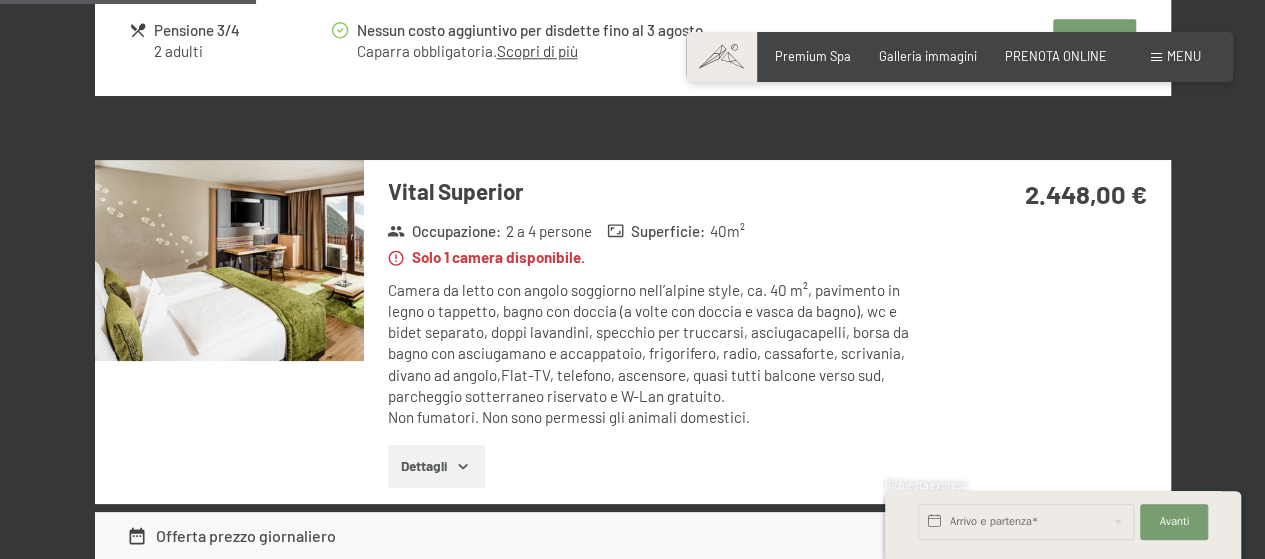 scroll, scrollTop: 1000, scrollLeft: 0, axis: vertical 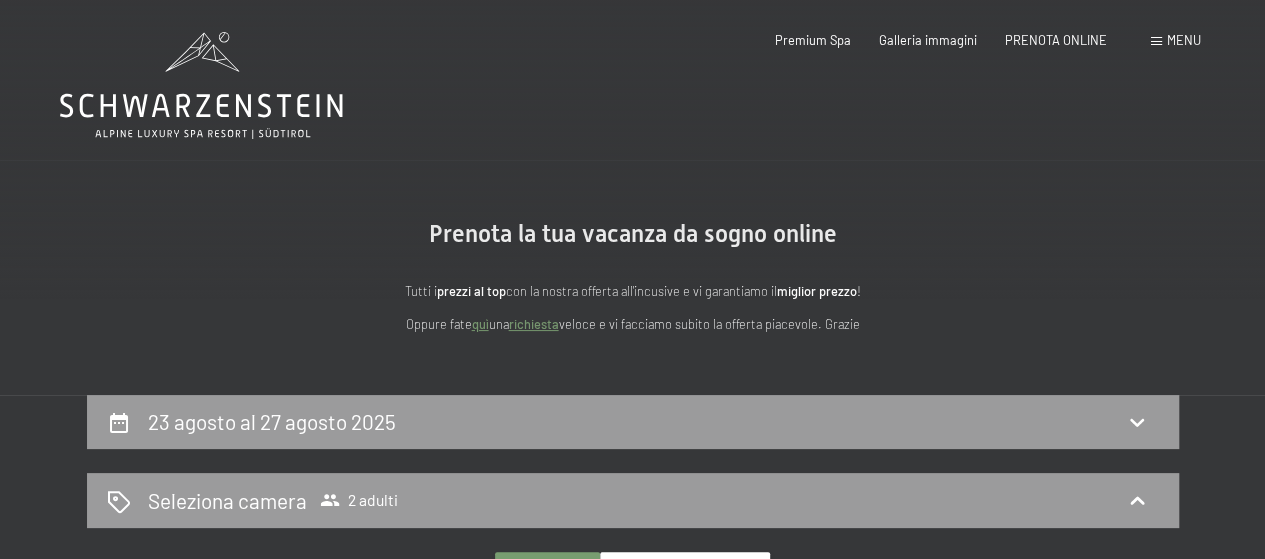 click at bounding box center [1156, 41] 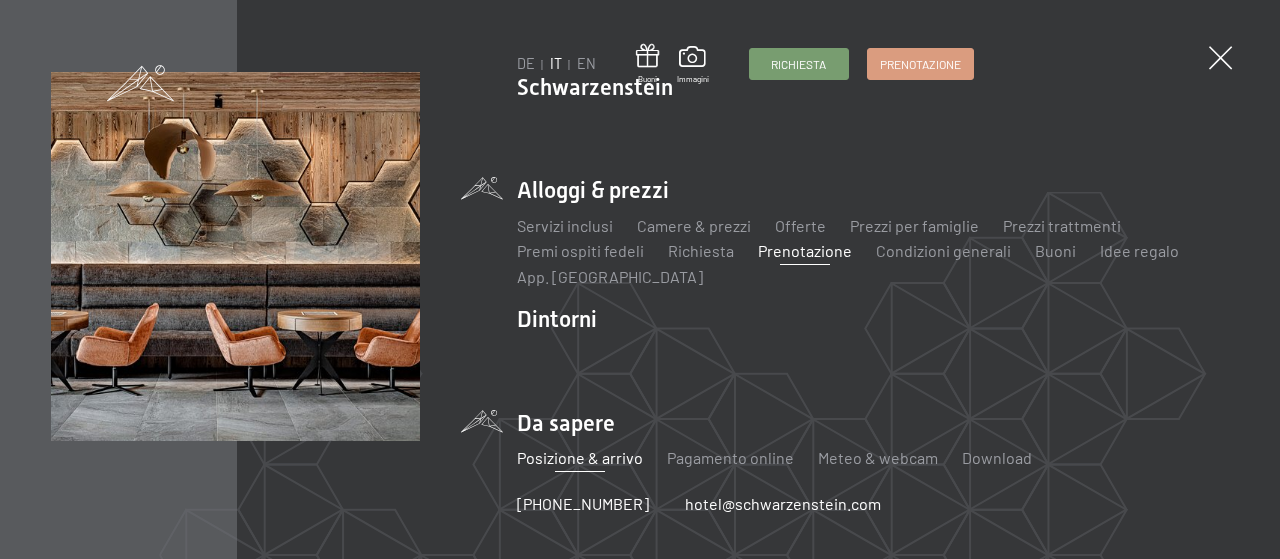 click on "Posizione & arrivo" at bounding box center (581, 457) 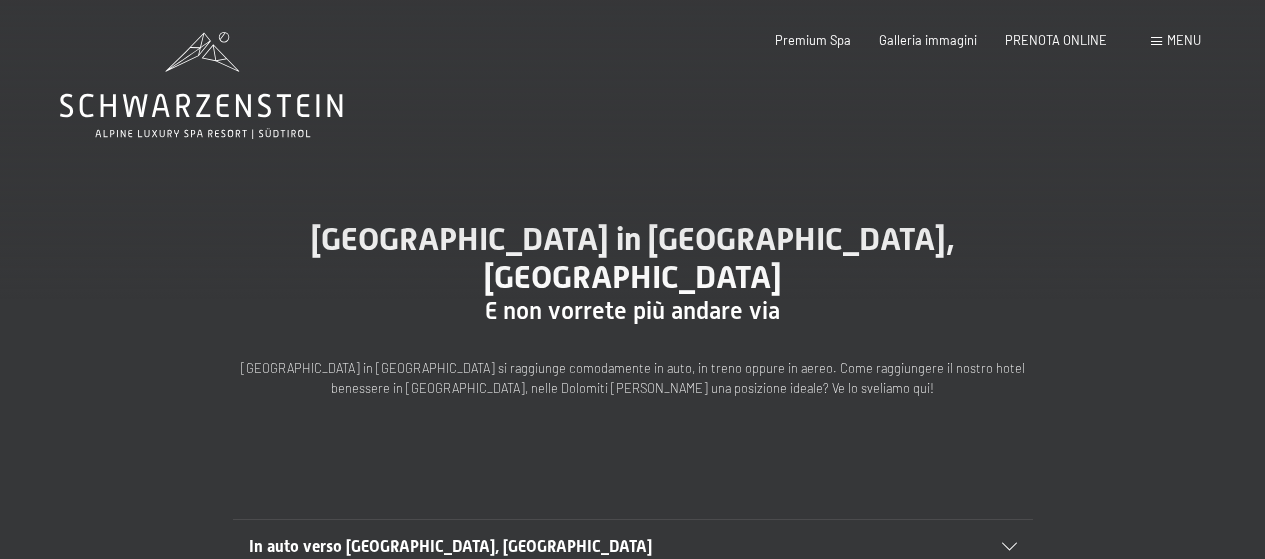 scroll, scrollTop: 0, scrollLeft: 0, axis: both 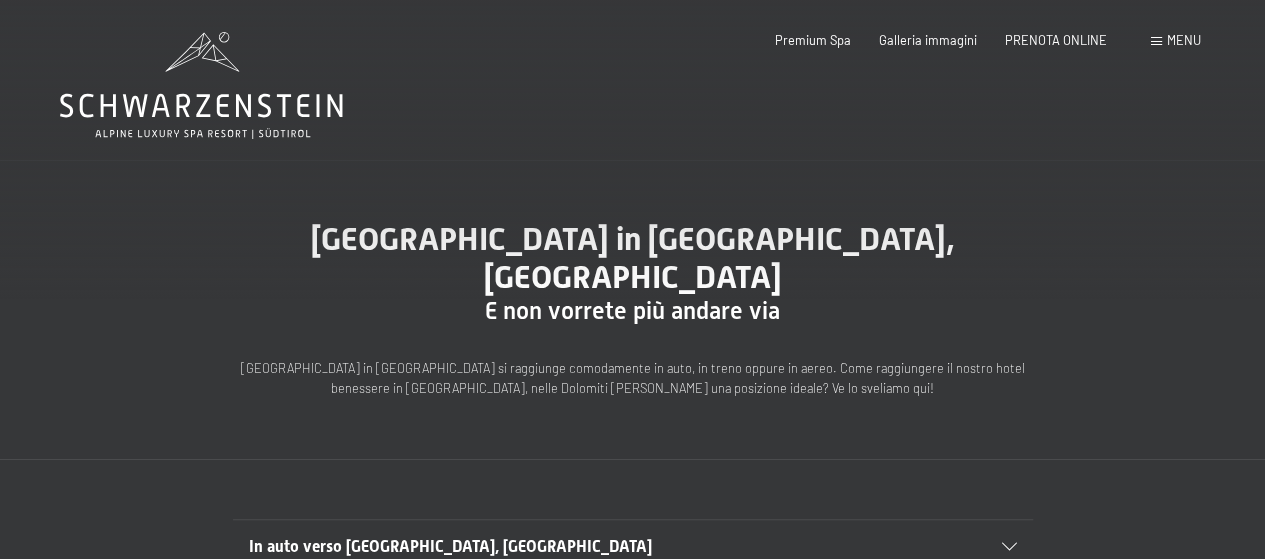 click on "Menu" at bounding box center [1184, 40] 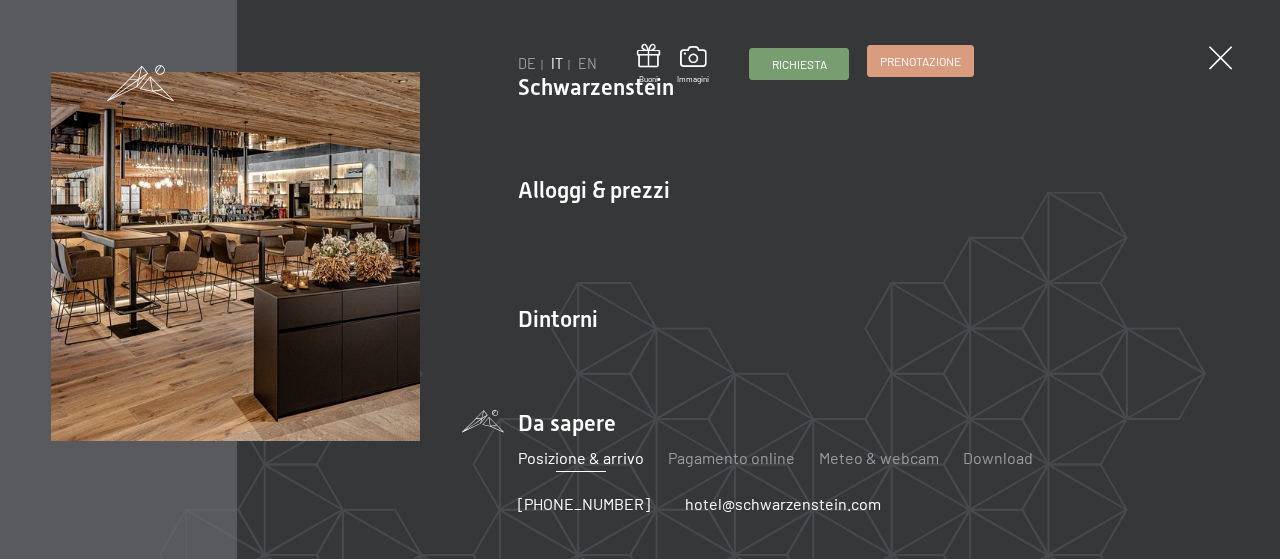 click on "Prenotazione" at bounding box center (920, 61) 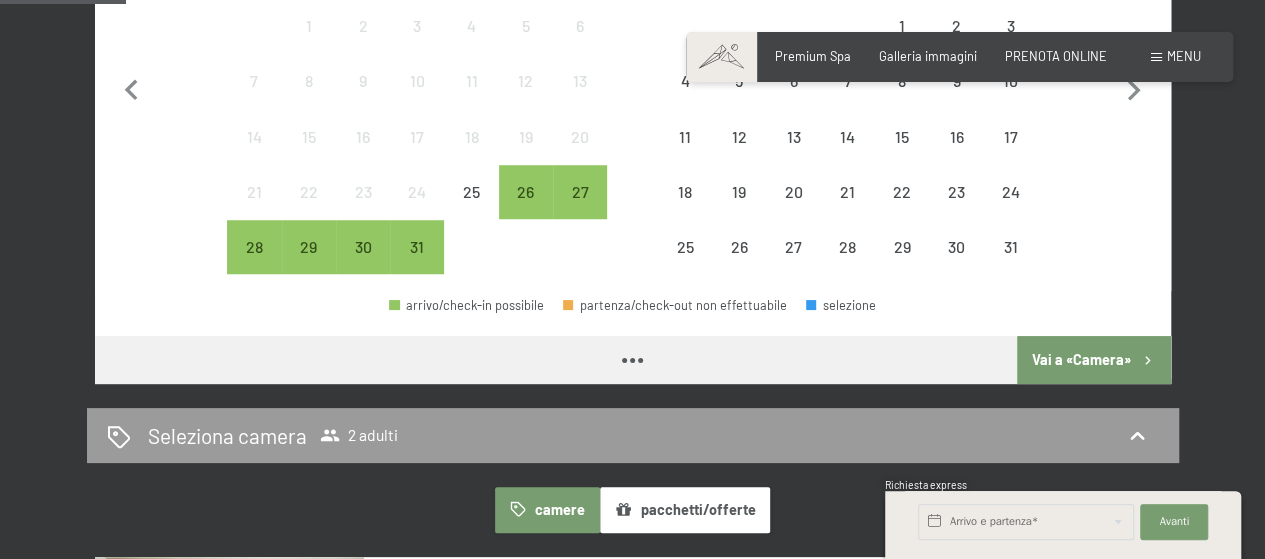 scroll, scrollTop: 0, scrollLeft: 0, axis: both 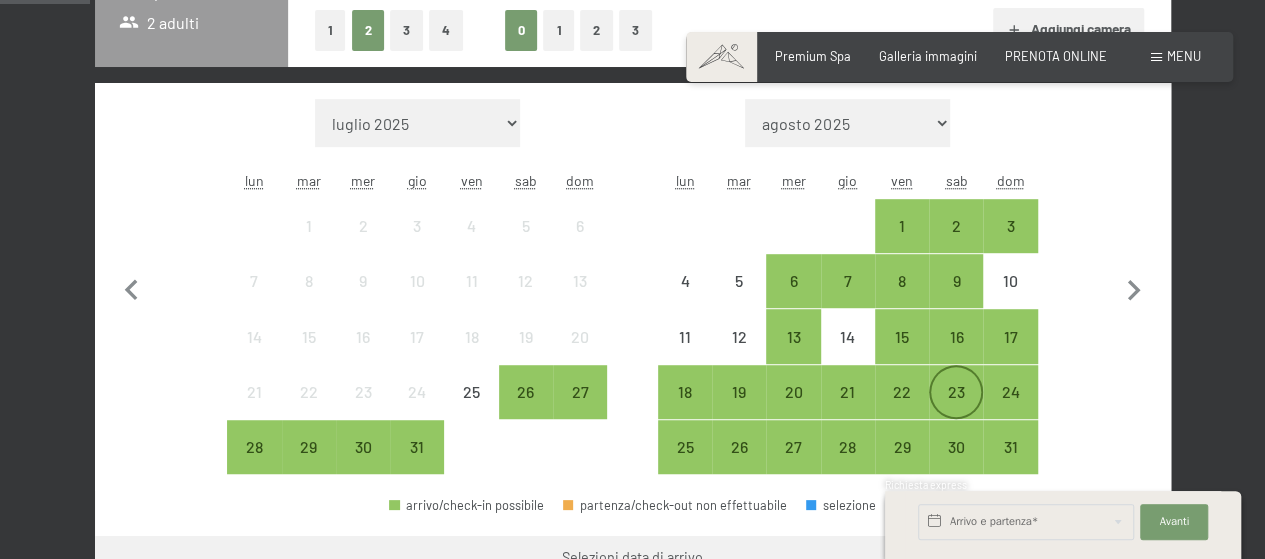 click on "23" at bounding box center [956, 409] 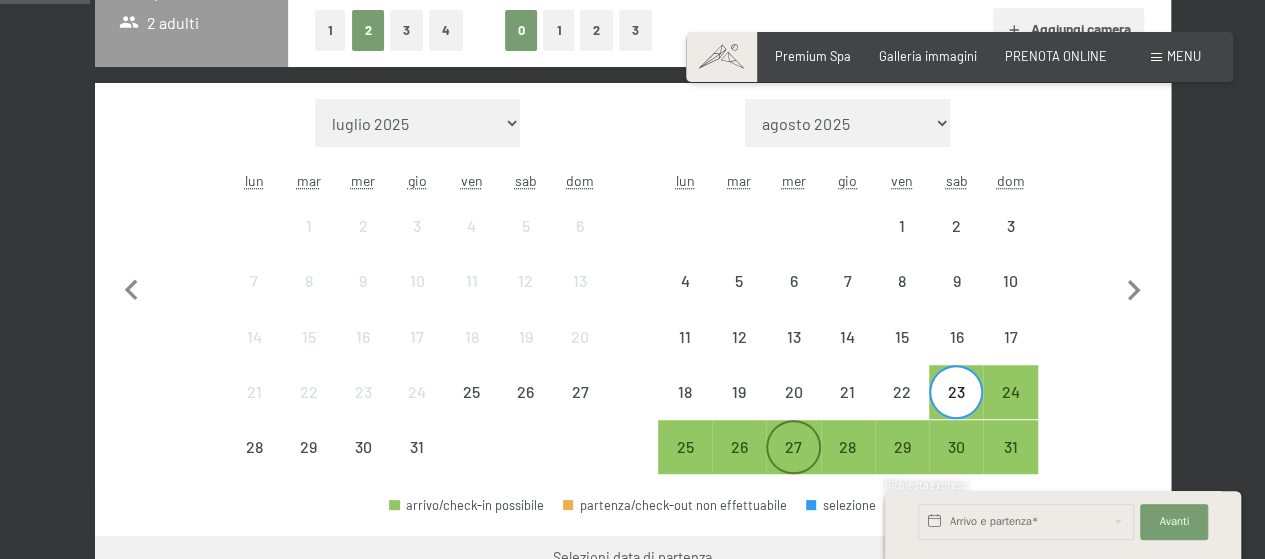 click on "27" at bounding box center (793, 464) 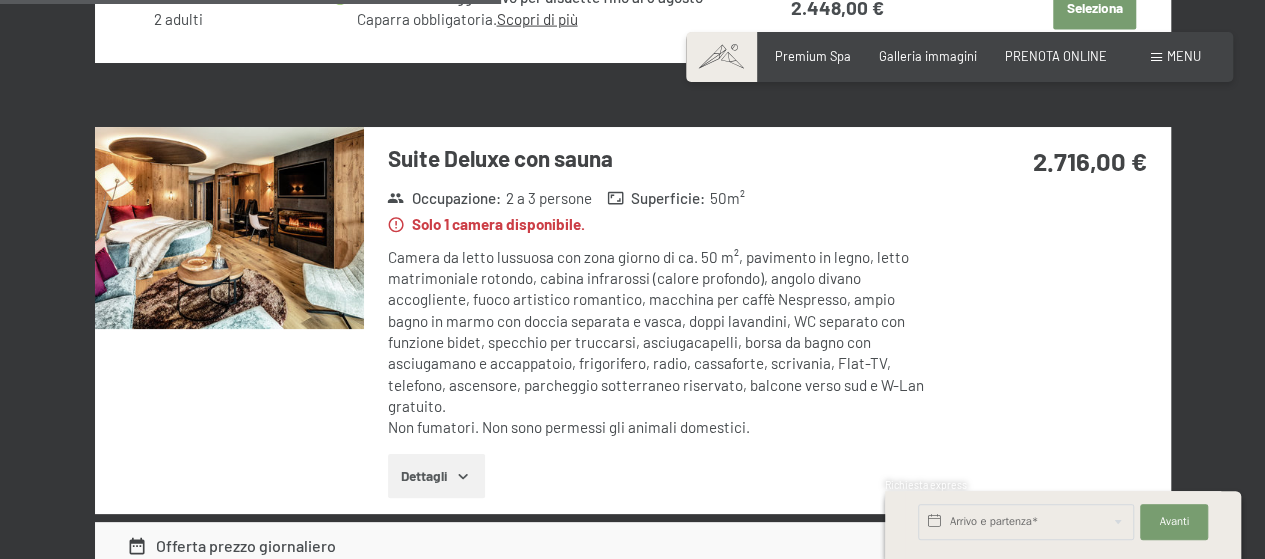 scroll, scrollTop: 2200, scrollLeft: 0, axis: vertical 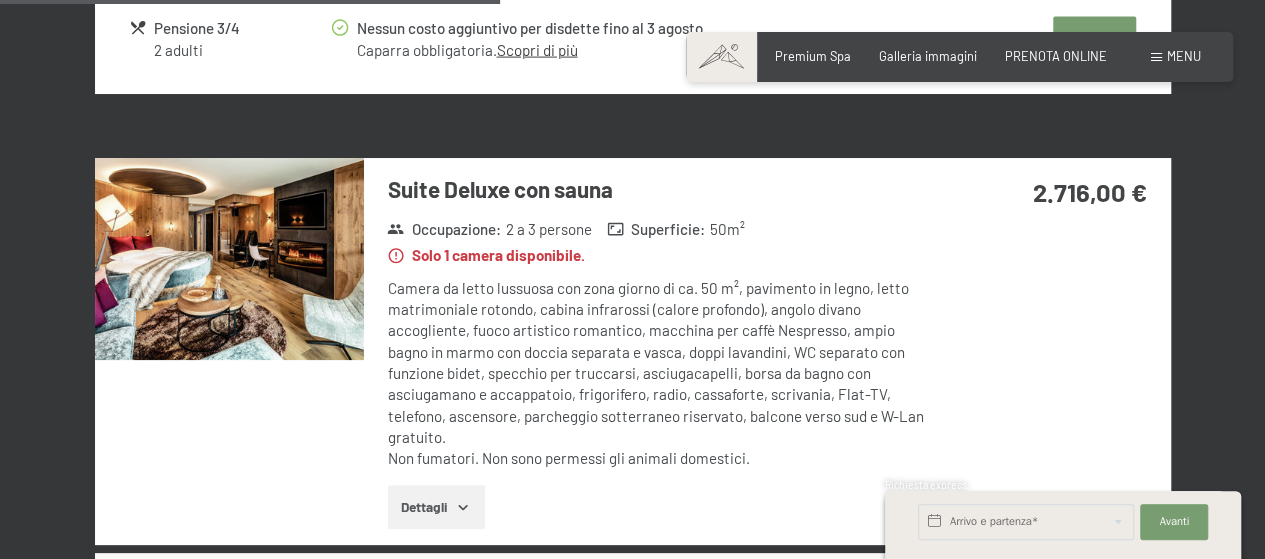 click at bounding box center [229, 259] 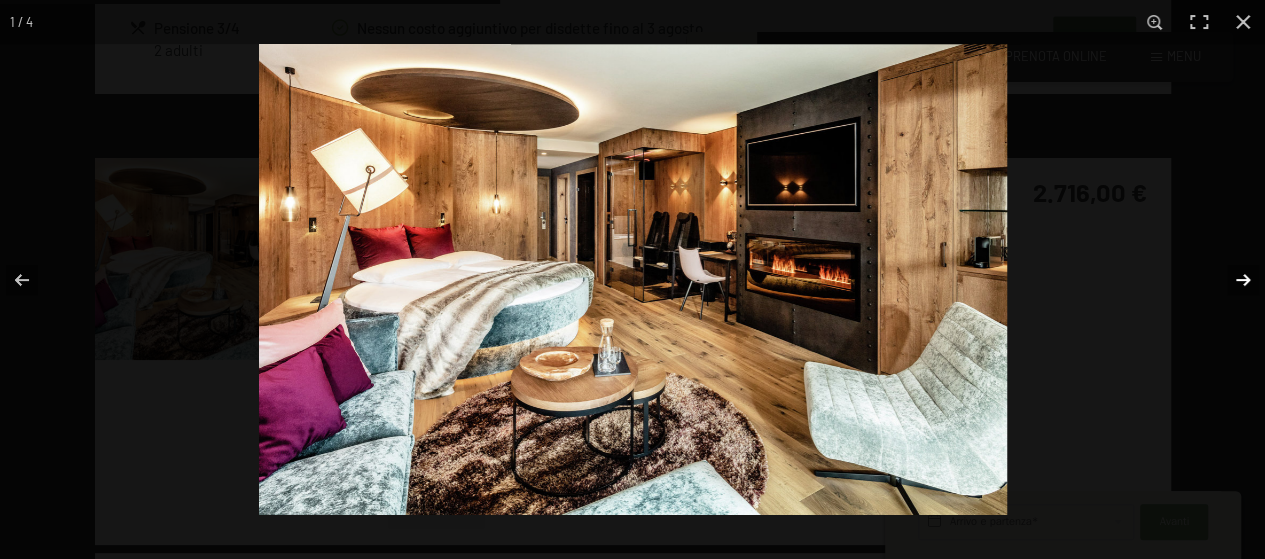 click at bounding box center (1230, 280) 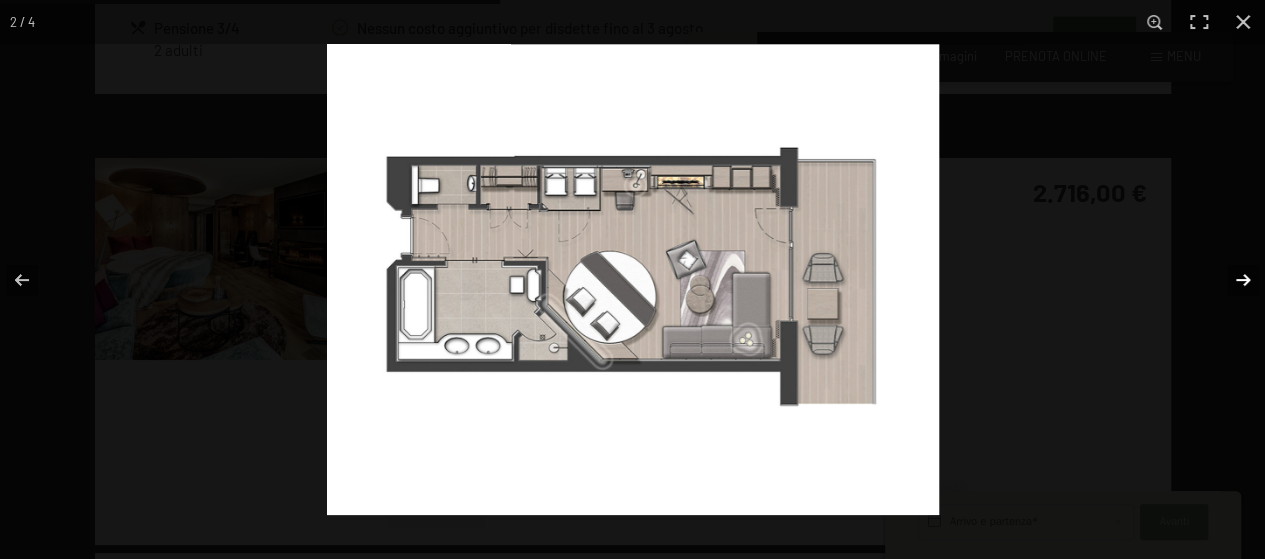 click at bounding box center [1230, 280] 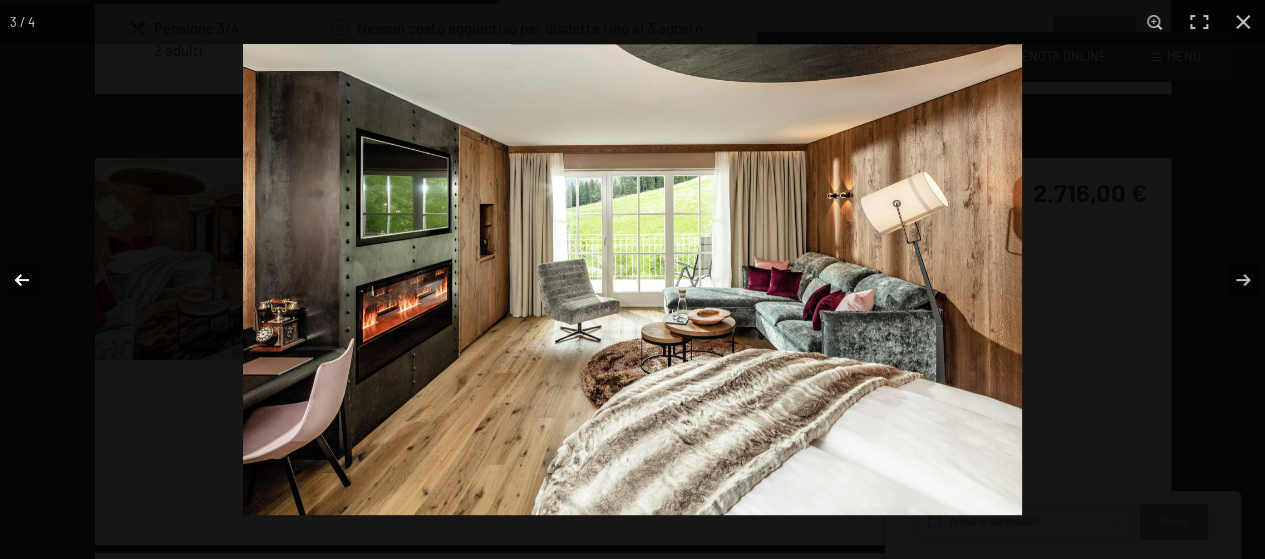 click at bounding box center (35, 280) 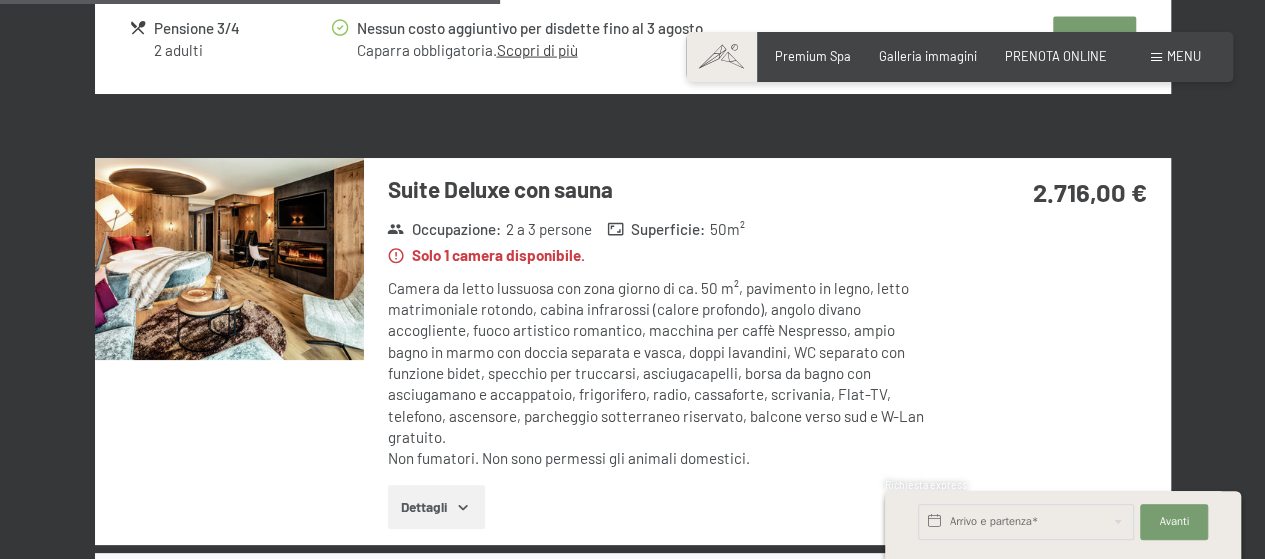 click at bounding box center (0, 0) 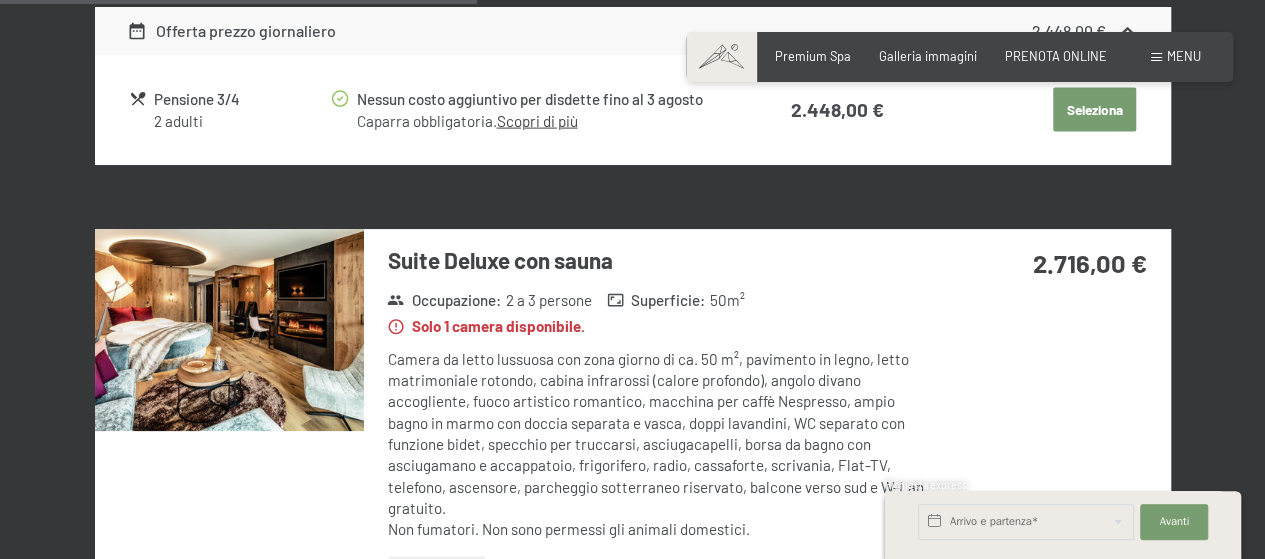 scroll, scrollTop: 2100, scrollLeft: 0, axis: vertical 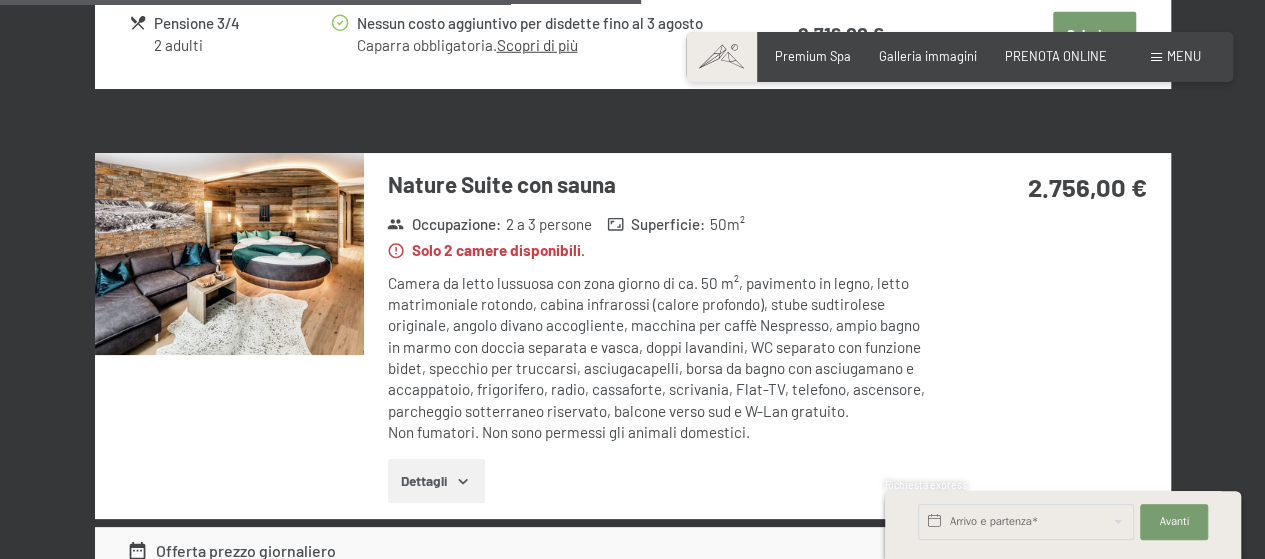 click 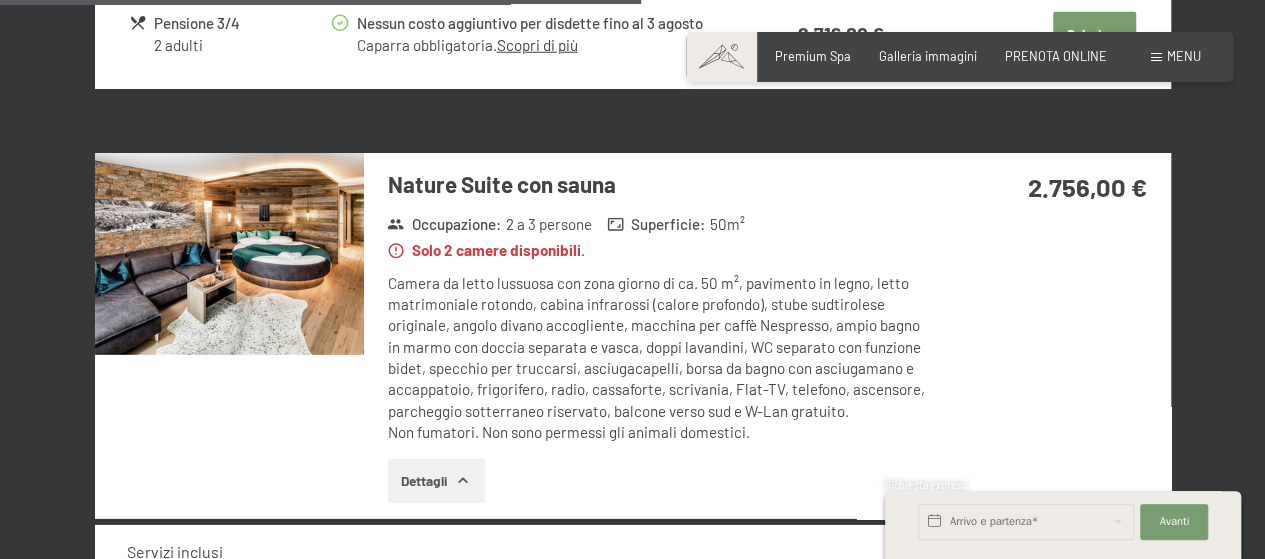 click 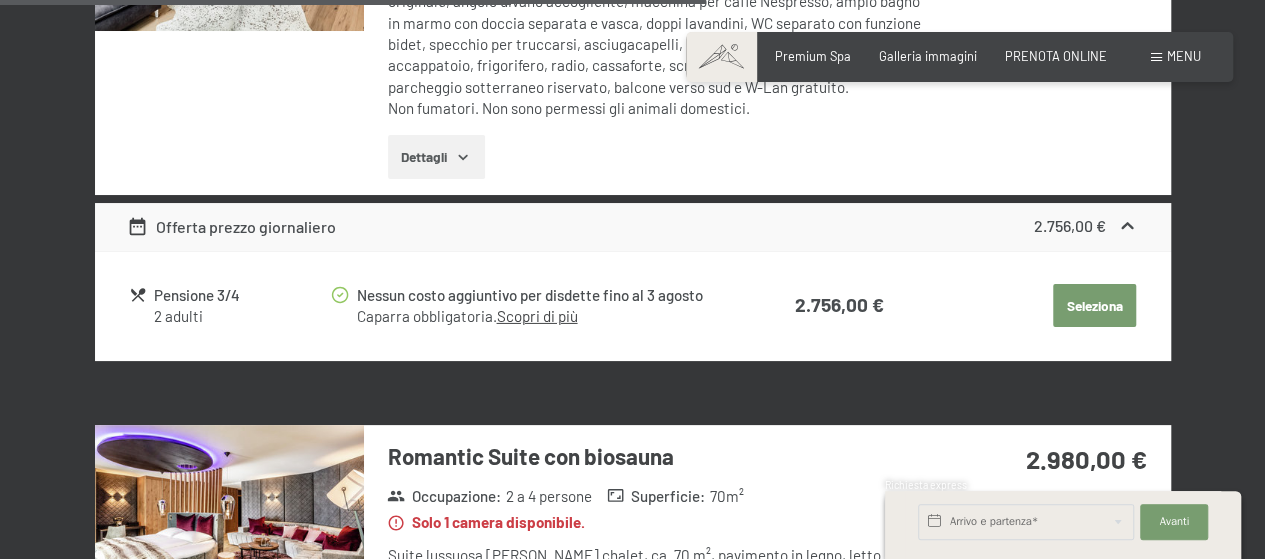 scroll, scrollTop: 3092, scrollLeft: 0, axis: vertical 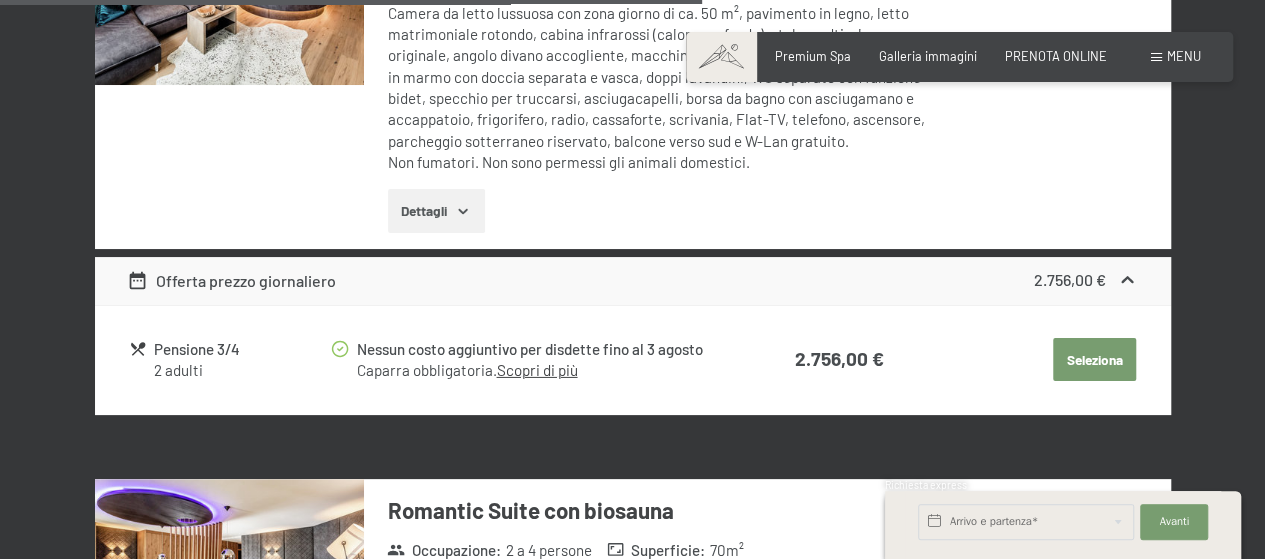 click on "Dettagli" at bounding box center [436, 211] 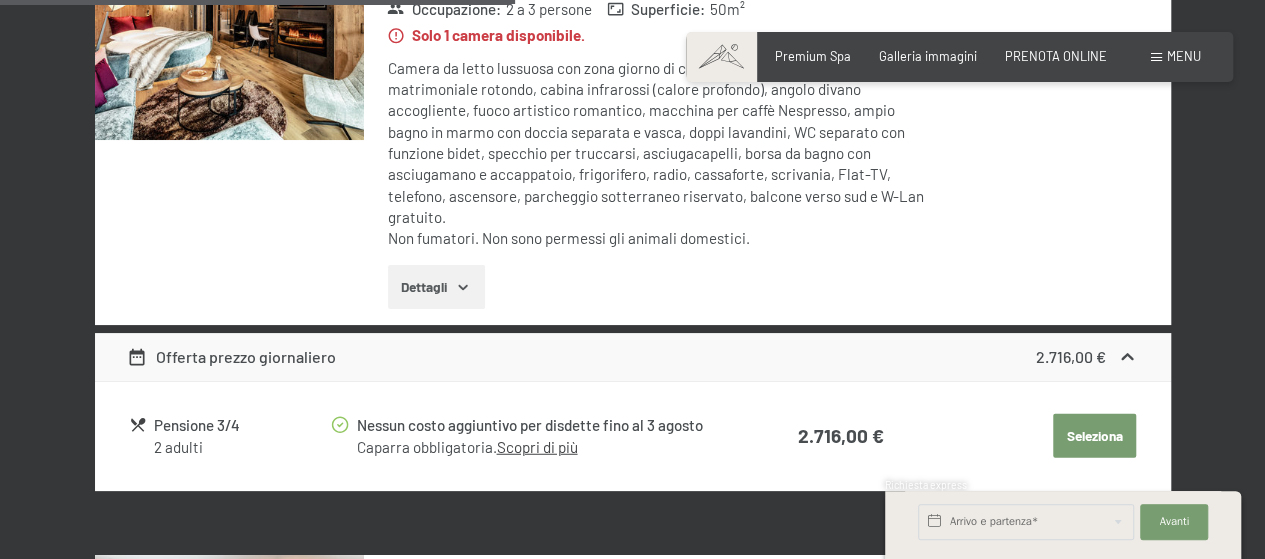 scroll, scrollTop: 2355, scrollLeft: 0, axis: vertical 